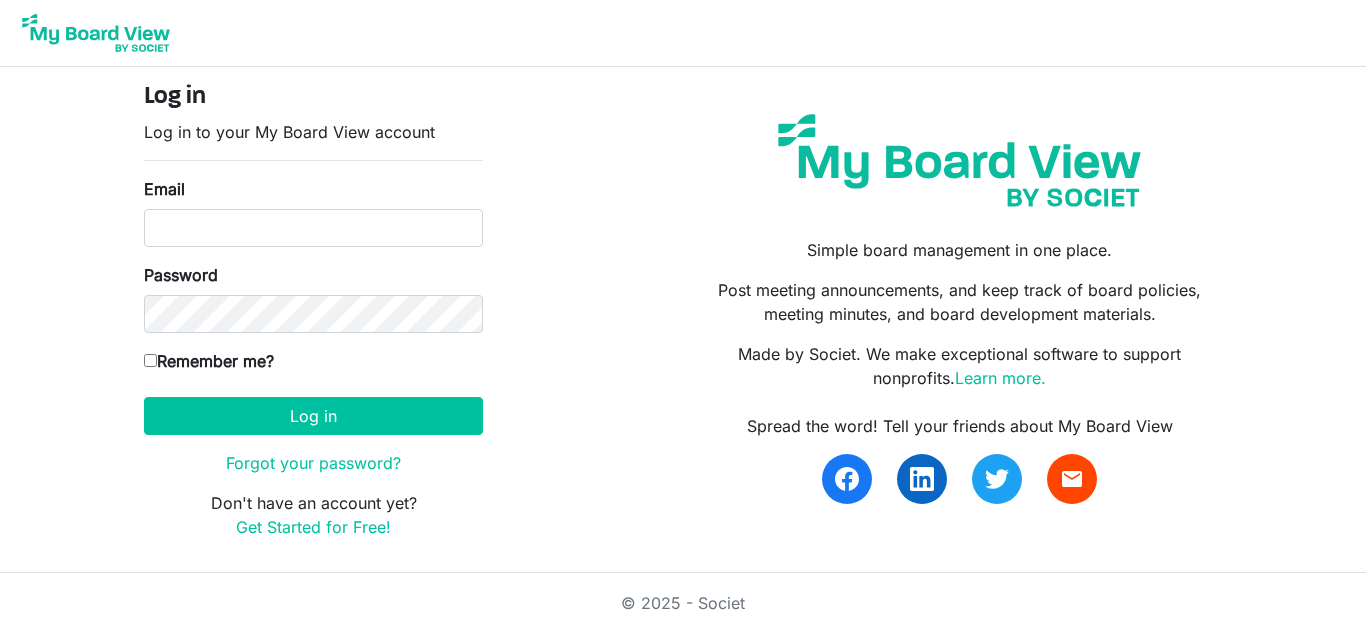 scroll, scrollTop: 0, scrollLeft: 0, axis: both 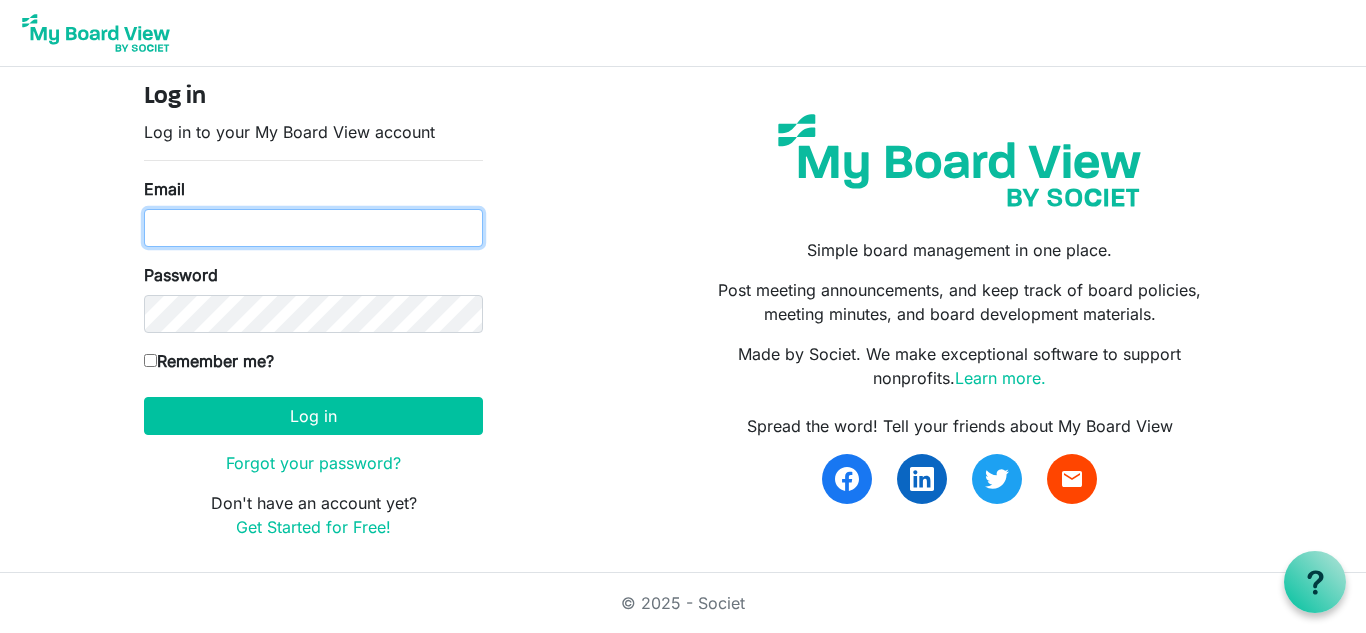 click on "Email" at bounding box center (313, 228) 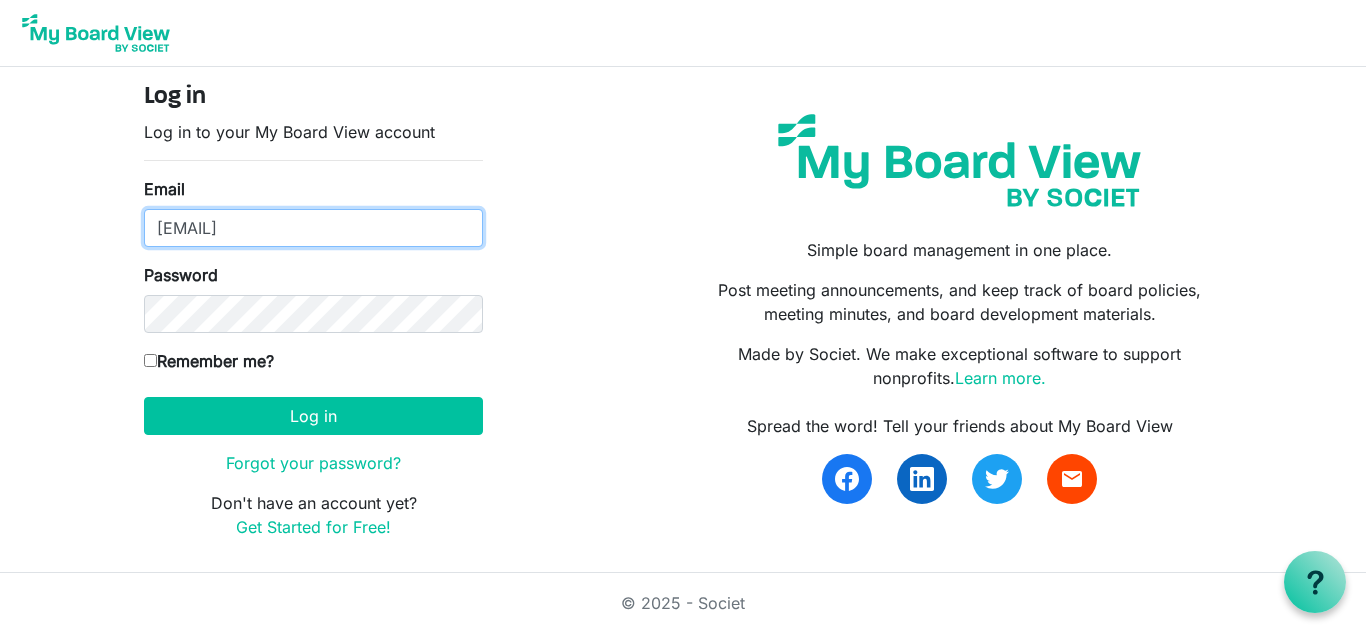 type on "[USERNAME]@[DOMAIN]" 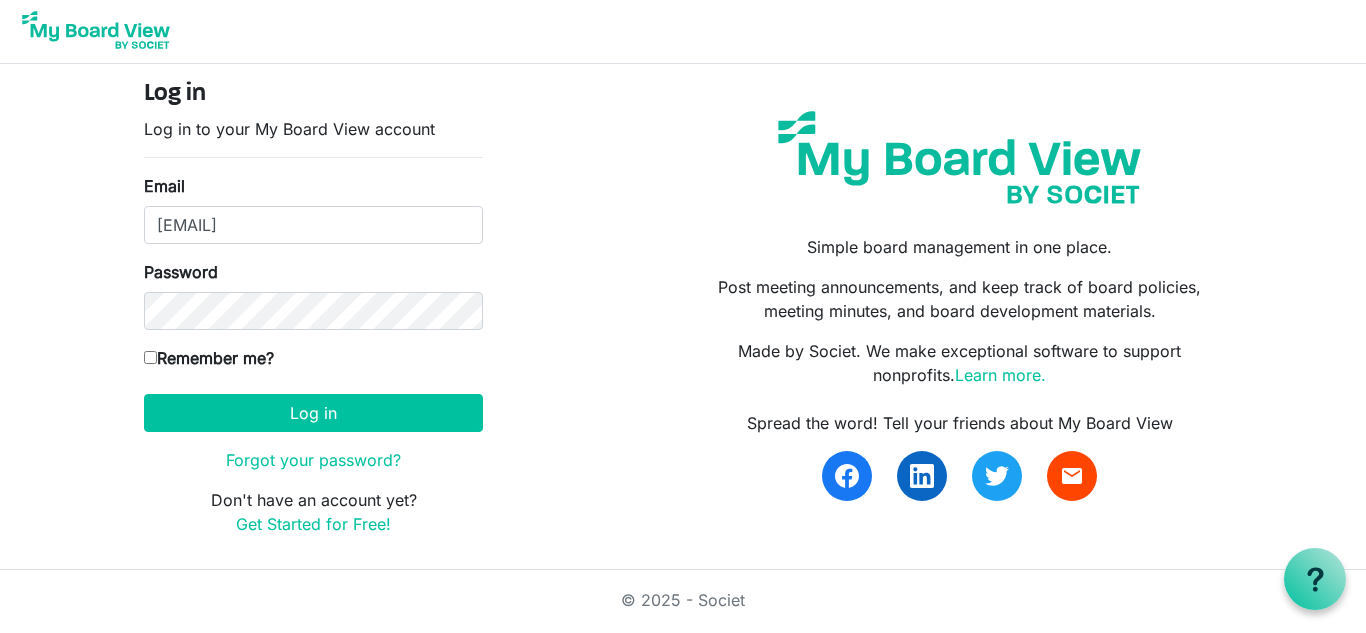 click on "Log in
Log in to your My Board View account
Email
gnelson@valleyrescue.com
Password
Remember me?
America/New_York
Log in
Forgot your password?
Don't have an account yet?
Get Started for Free!" at bounding box center [683, 285] 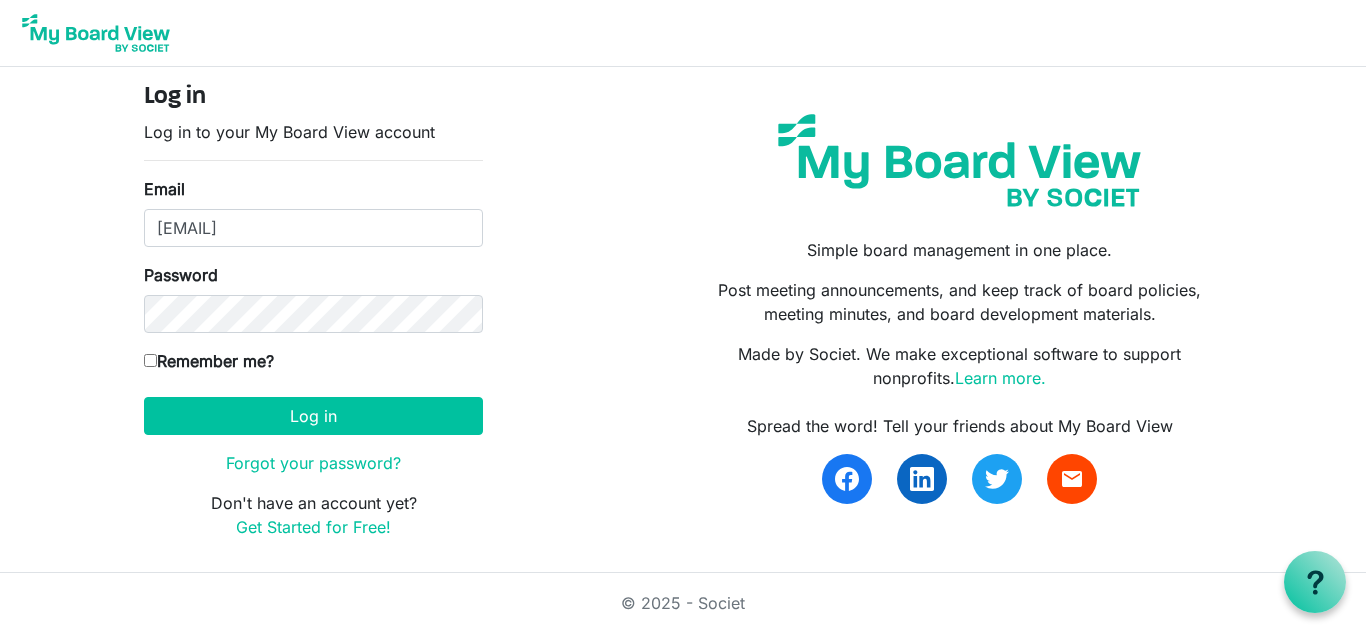 drag, startPoint x: 149, startPoint y: 354, endPoint x: 155, endPoint y: 365, distance: 12.529964 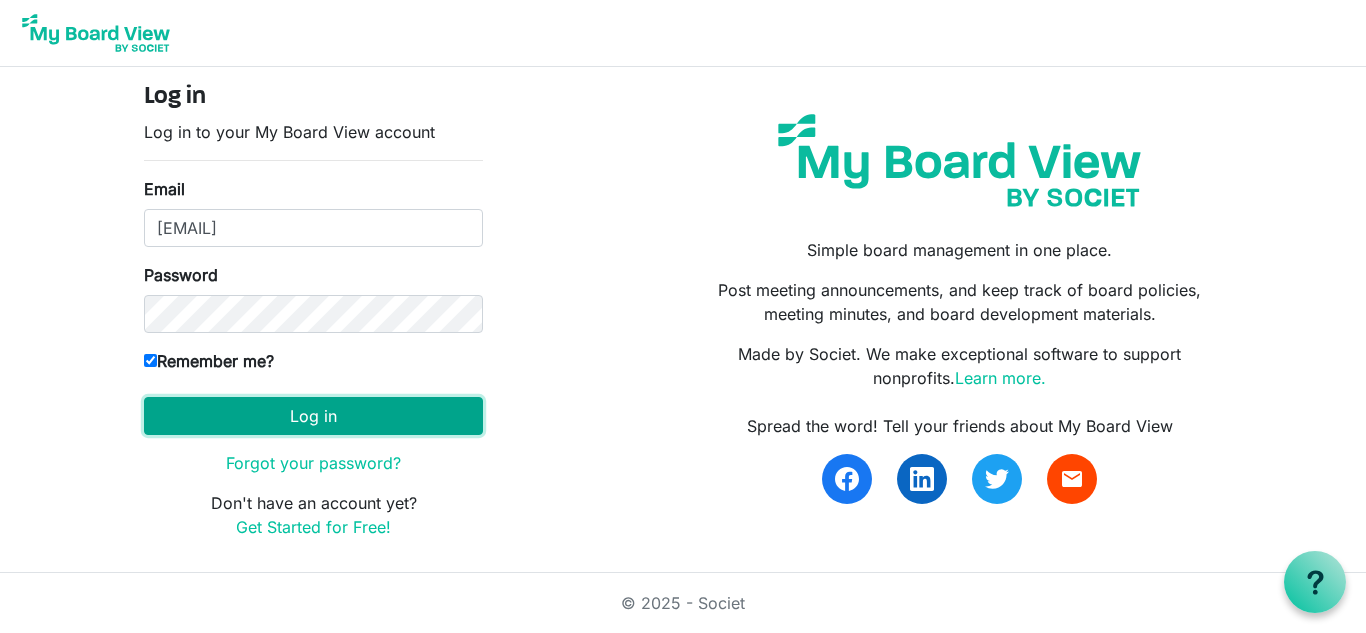 click on "Log in" at bounding box center (313, 416) 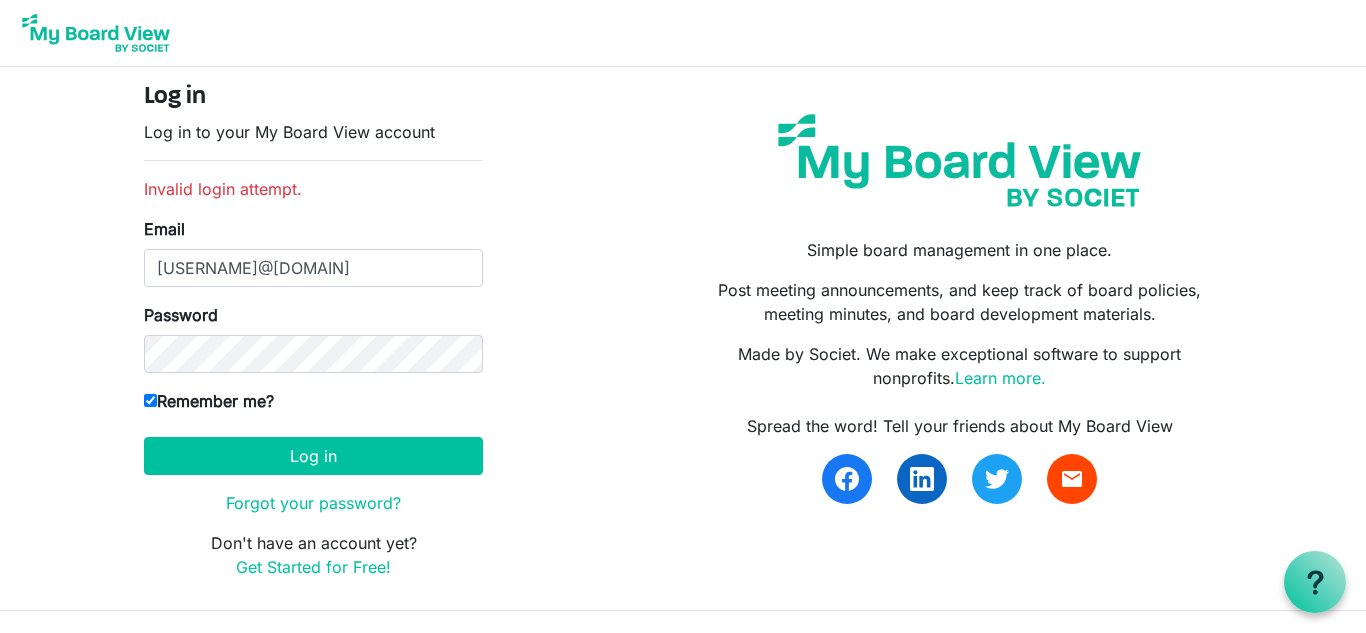 scroll, scrollTop: 0, scrollLeft: 0, axis: both 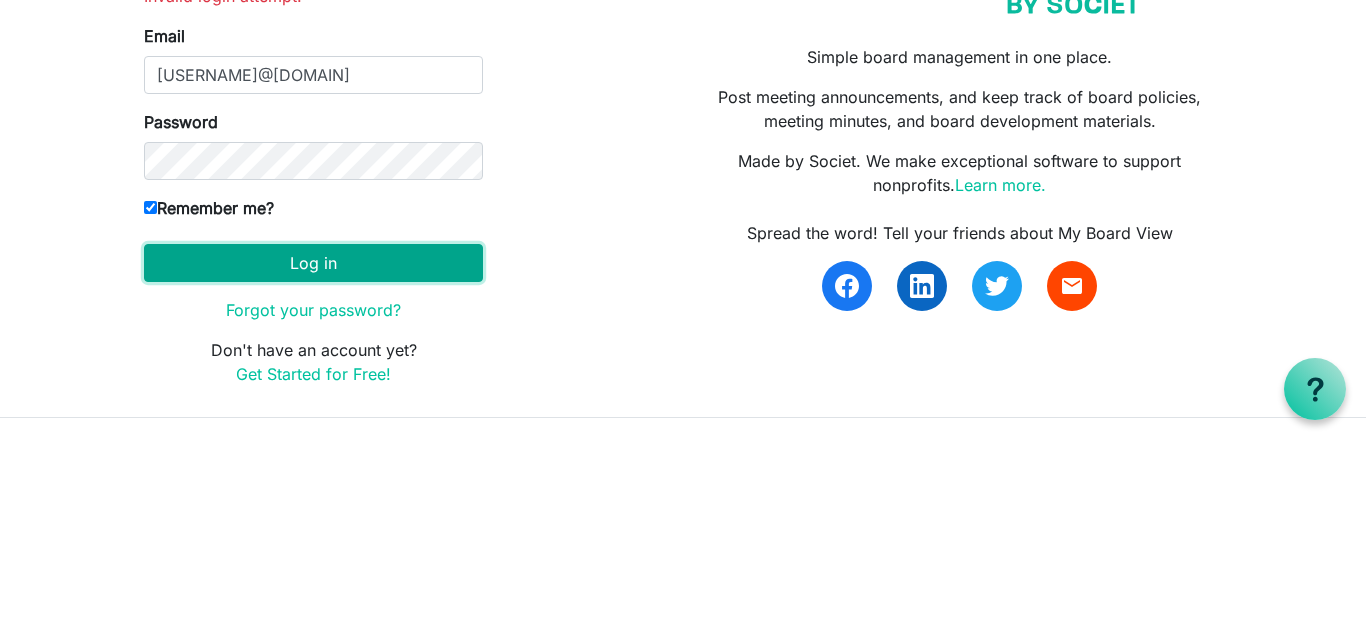 click on "Log in" at bounding box center [313, 456] 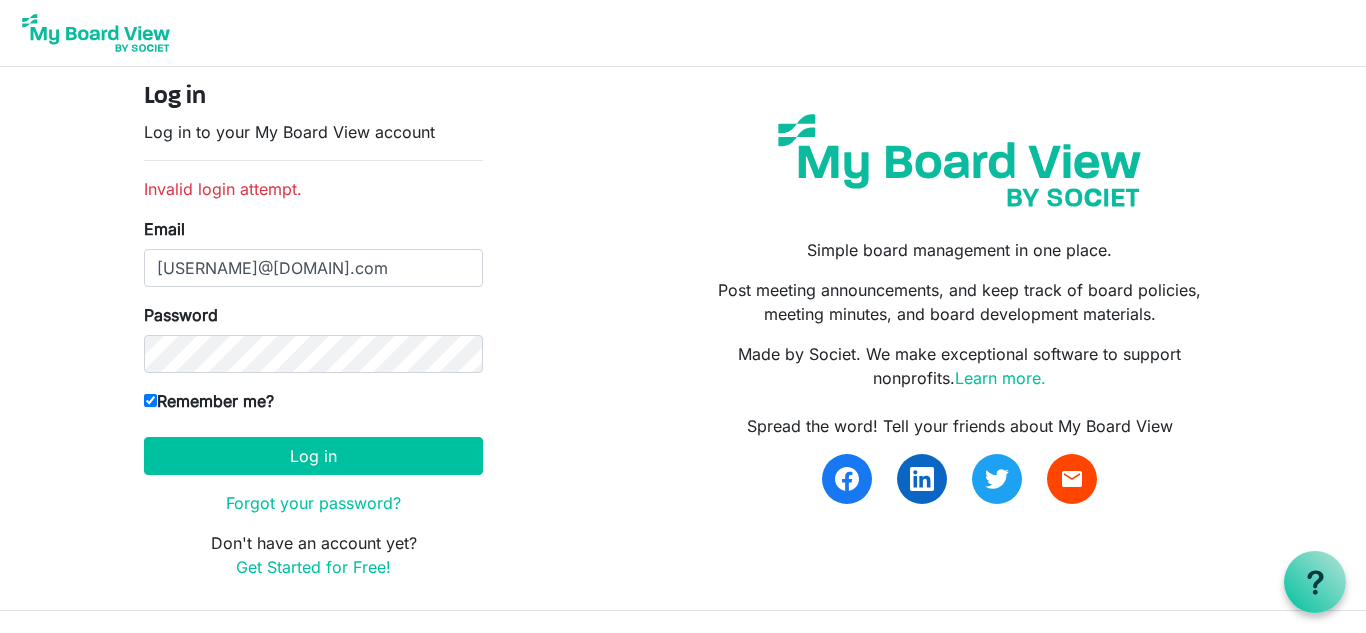 scroll, scrollTop: 0, scrollLeft: 0, axis: both 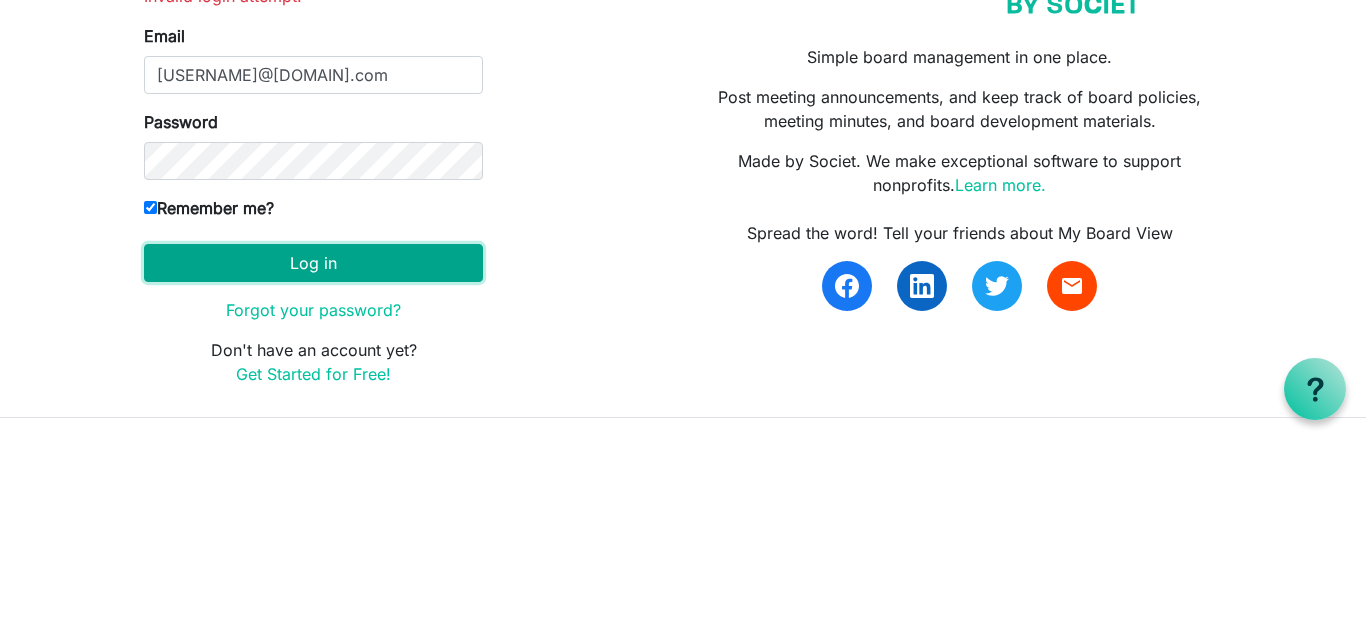 click on "Log in" at bounding box center [313, 456] 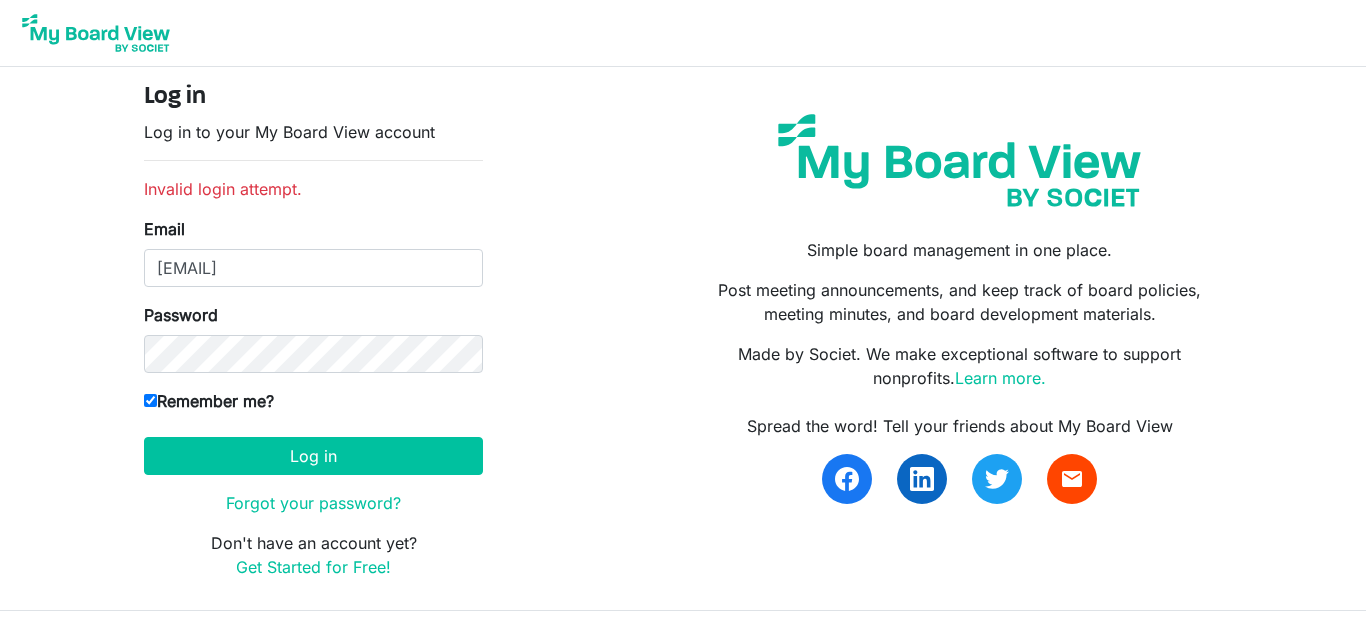 scroll, scrollTop: 0, scrollLeft: 0, axis: both 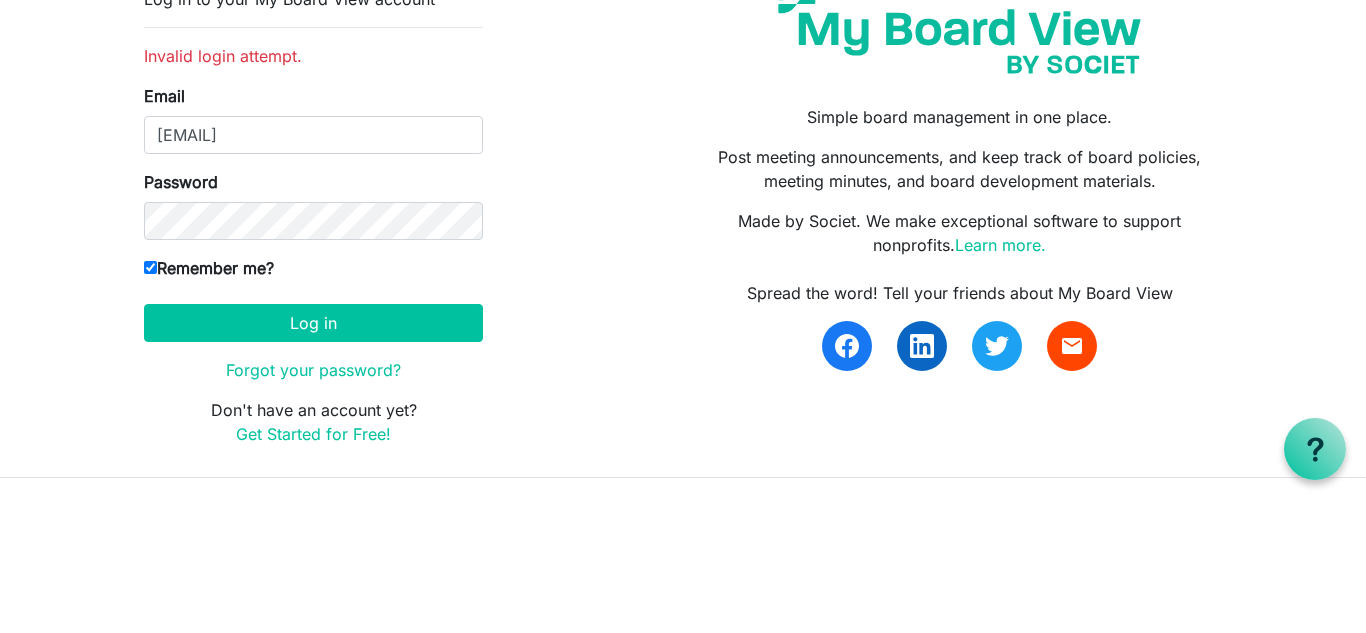 click on "Log in
Log in to your My Board View account
Invalid login attempt.
Email
gnelson@valleyrescue.com
Password
Remember me?
America/New_York
Log in
Forgot your password?
Don't have an account yet?
Get Started for Free!" at bounding box center (683, 339) 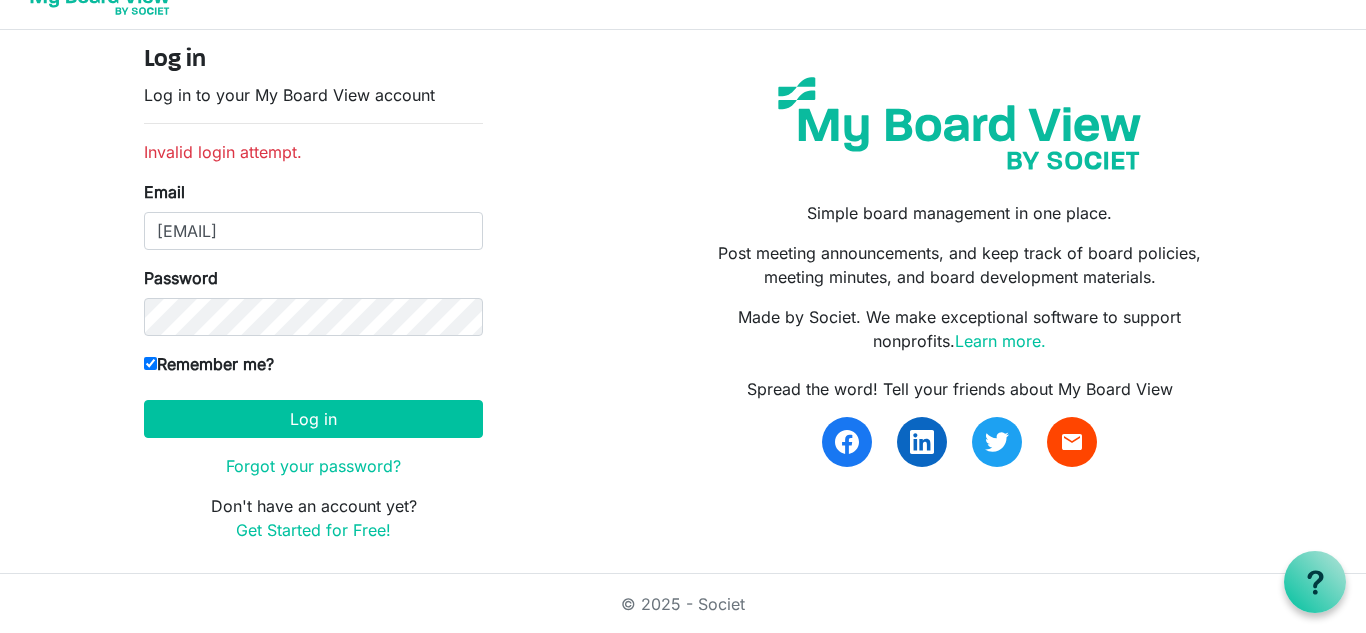 scroll, scrollTop: 38, scrollLeft: 0, axis: vertical 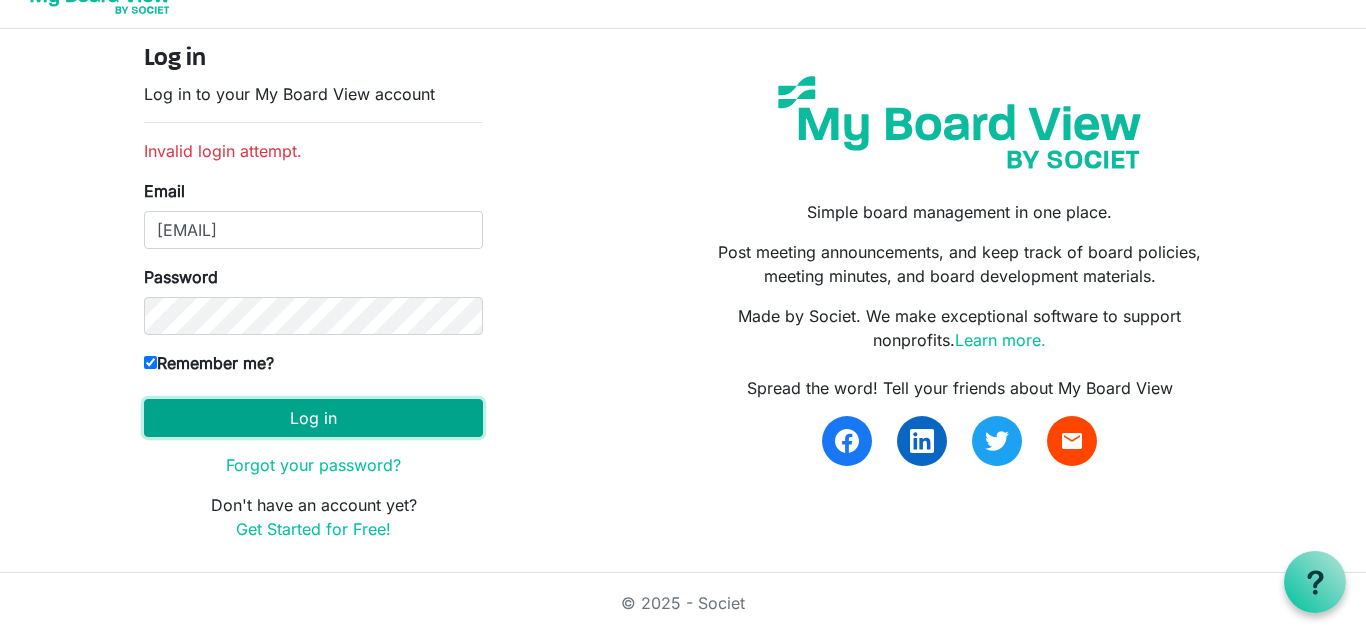 click on "Log in" at bounding box center [313, 418] 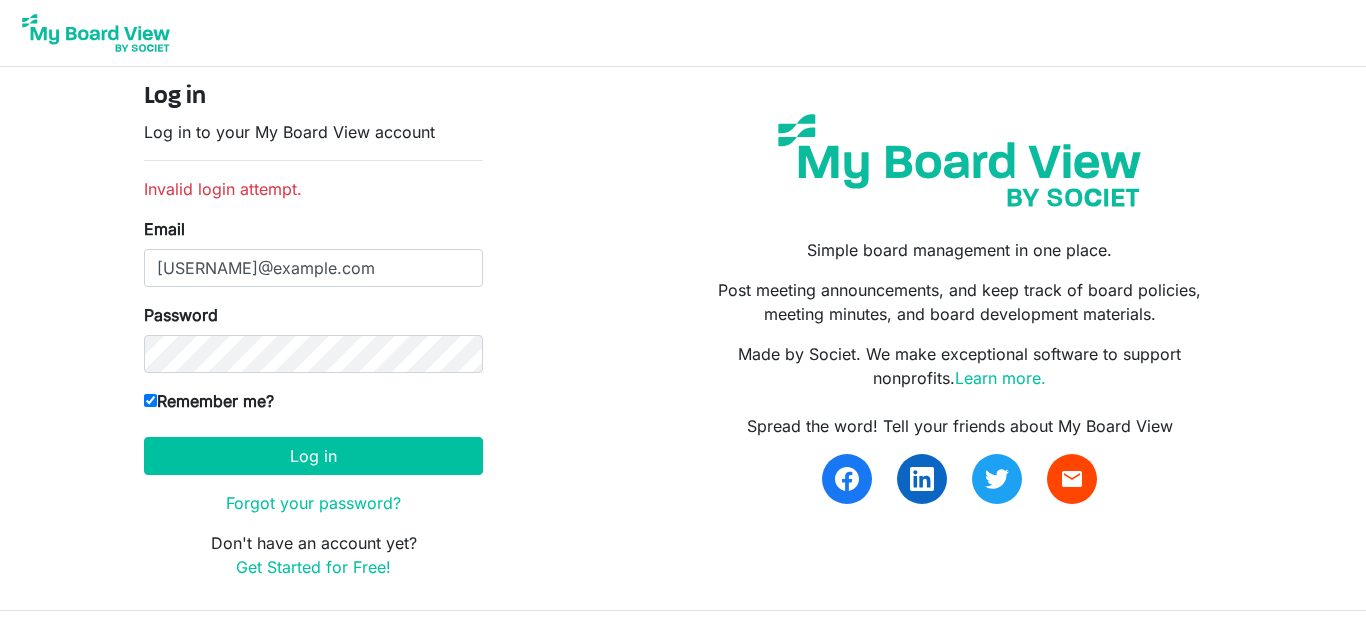 scroll, scrollTop: 0, scrollLeft: 0, axis: both 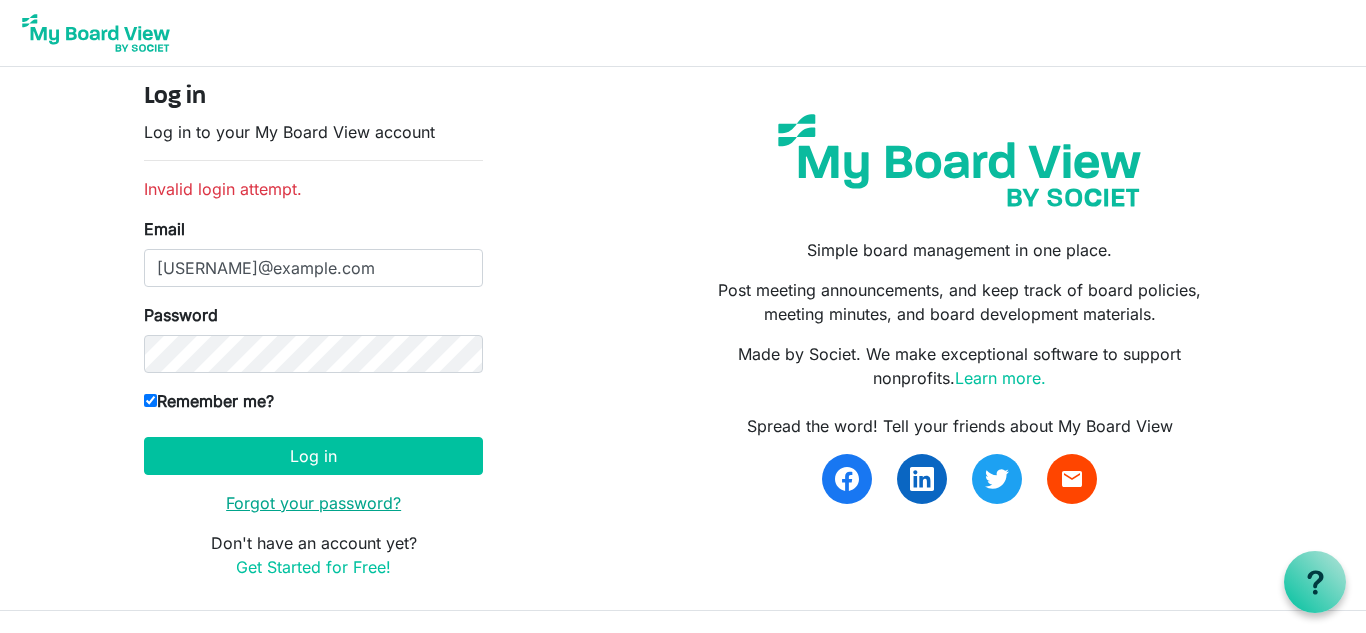 click on "Forgot your password?" at bounding box center [313, 503] 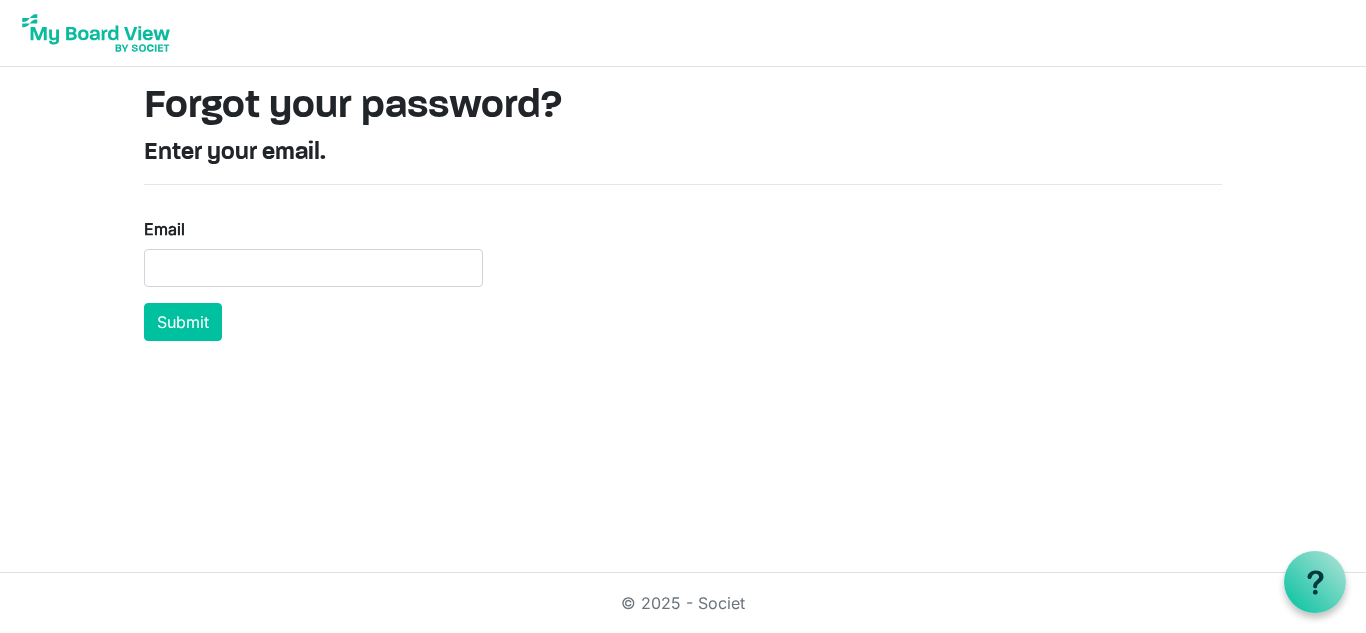 scroll, scrollTop: 0, scrollLeft: 0, axis: both 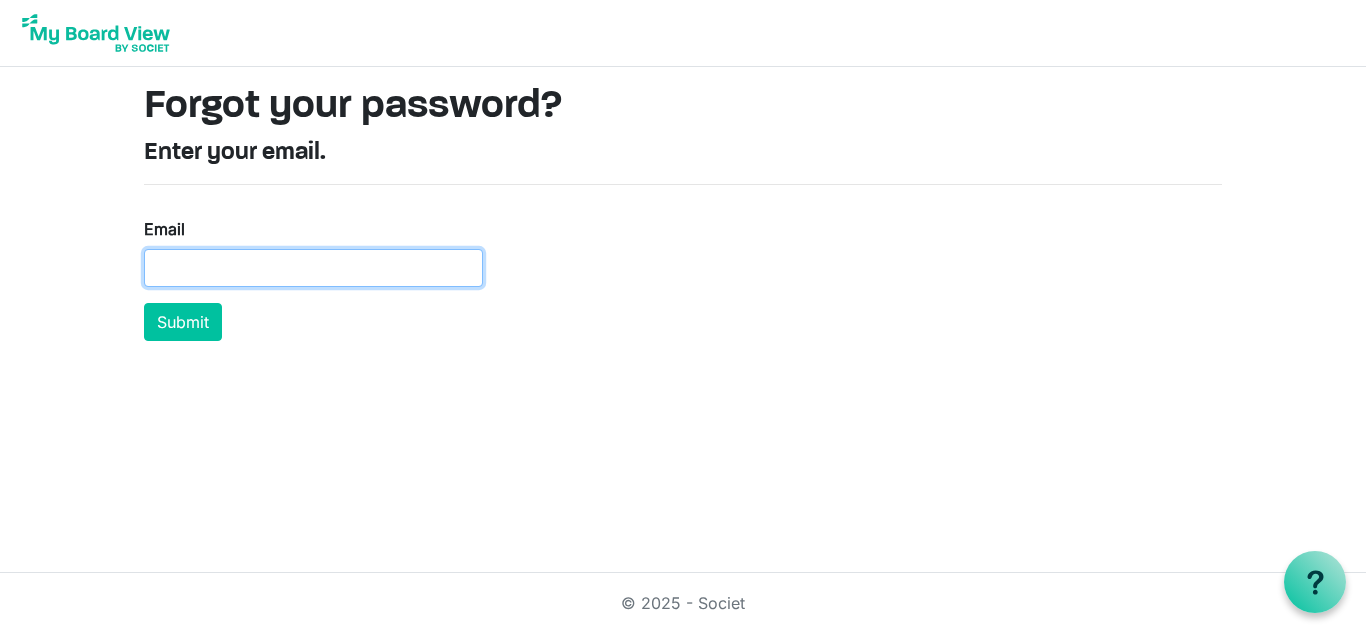click on "Email" at bounding box center [313, 268] 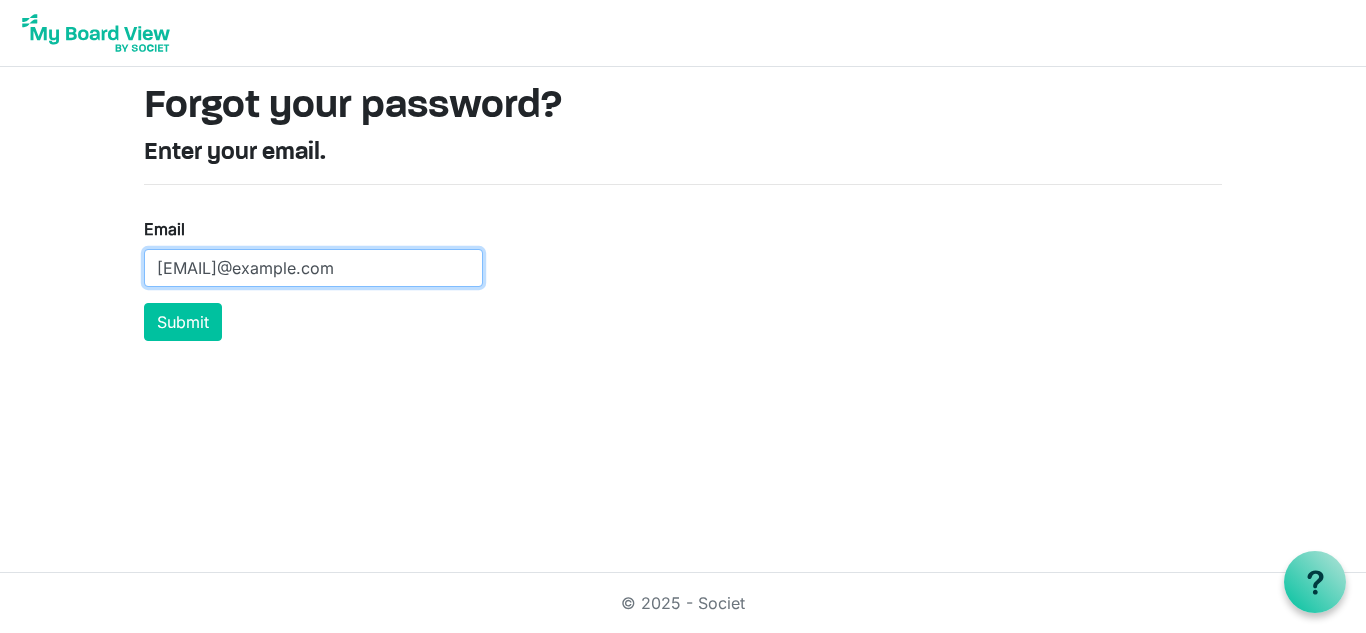 type on "[EMAIL]@example.com" 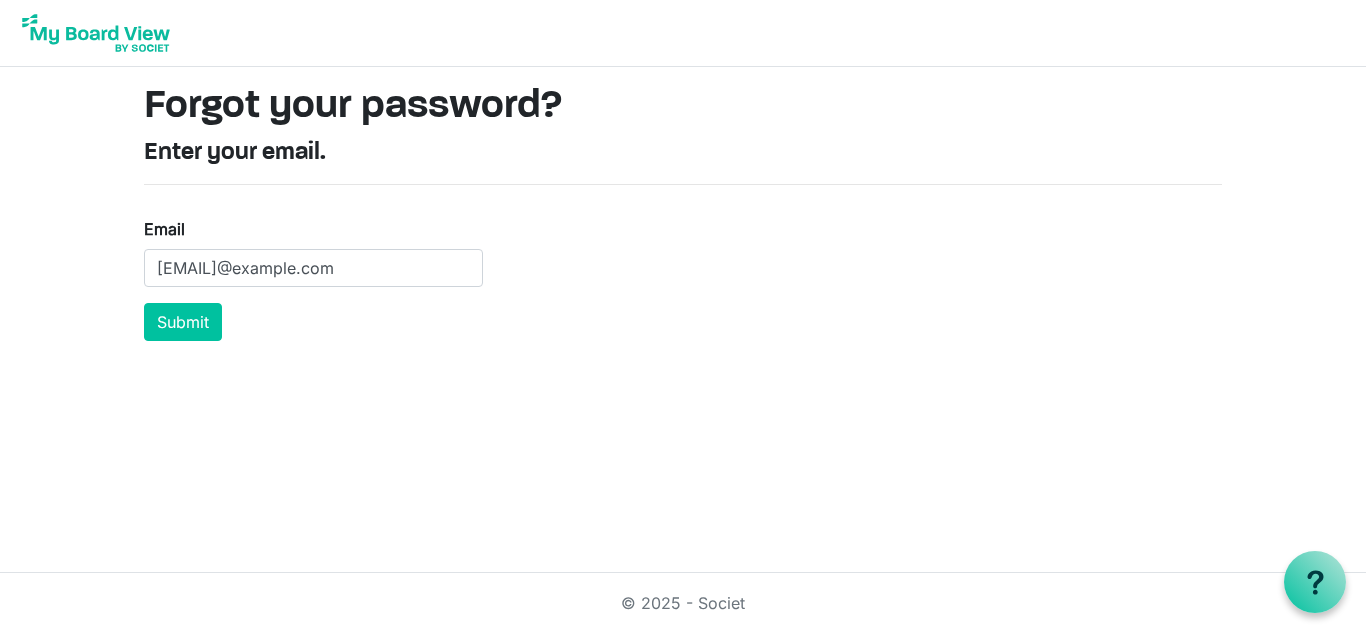 click on "Forgot your password?
Enter your email.
Email
[EMAIL]@example.com
Submit
© 2025 - Societ
OK" at bounding box center (683, 178) 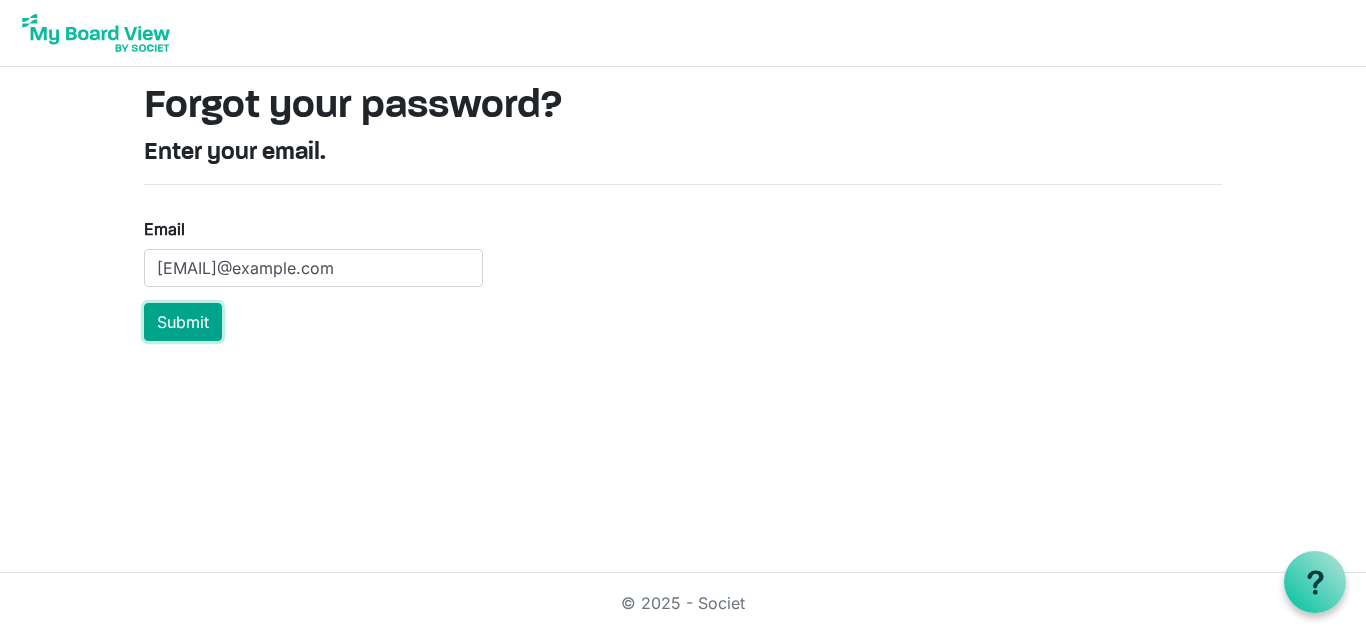click on "Submit" at bounding box center [183, 322] 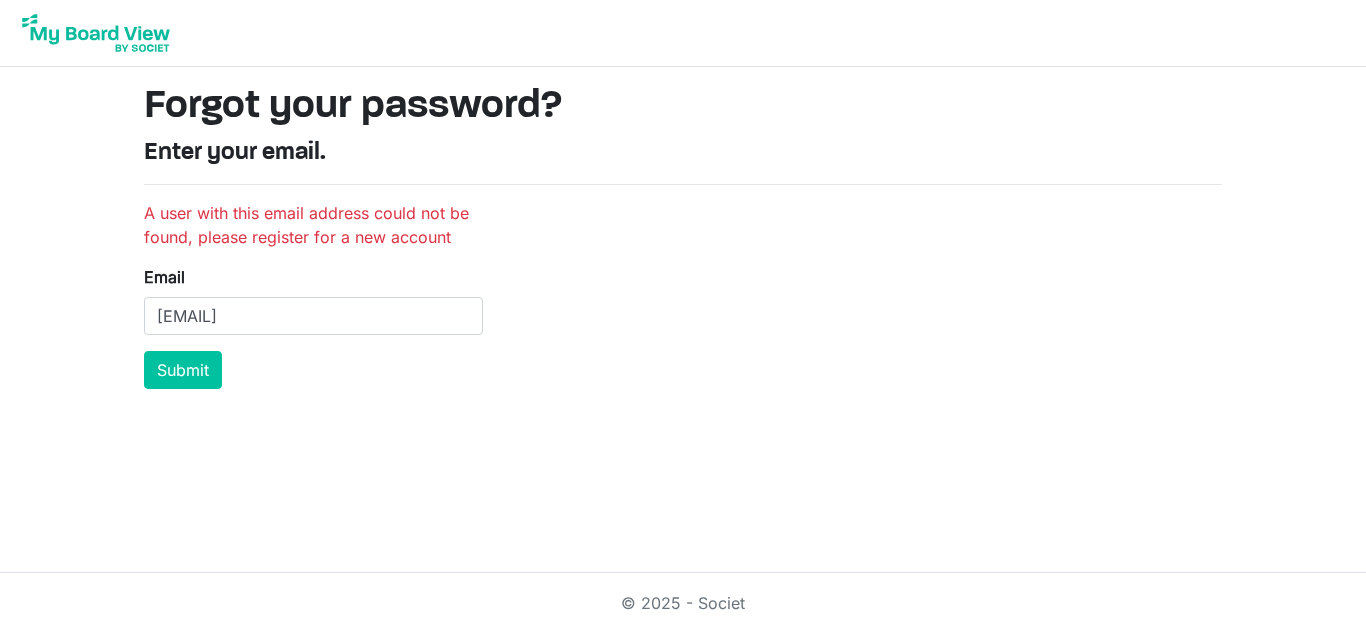 scroll, scrollTop: 0, scrollLeft: 0, axis: both 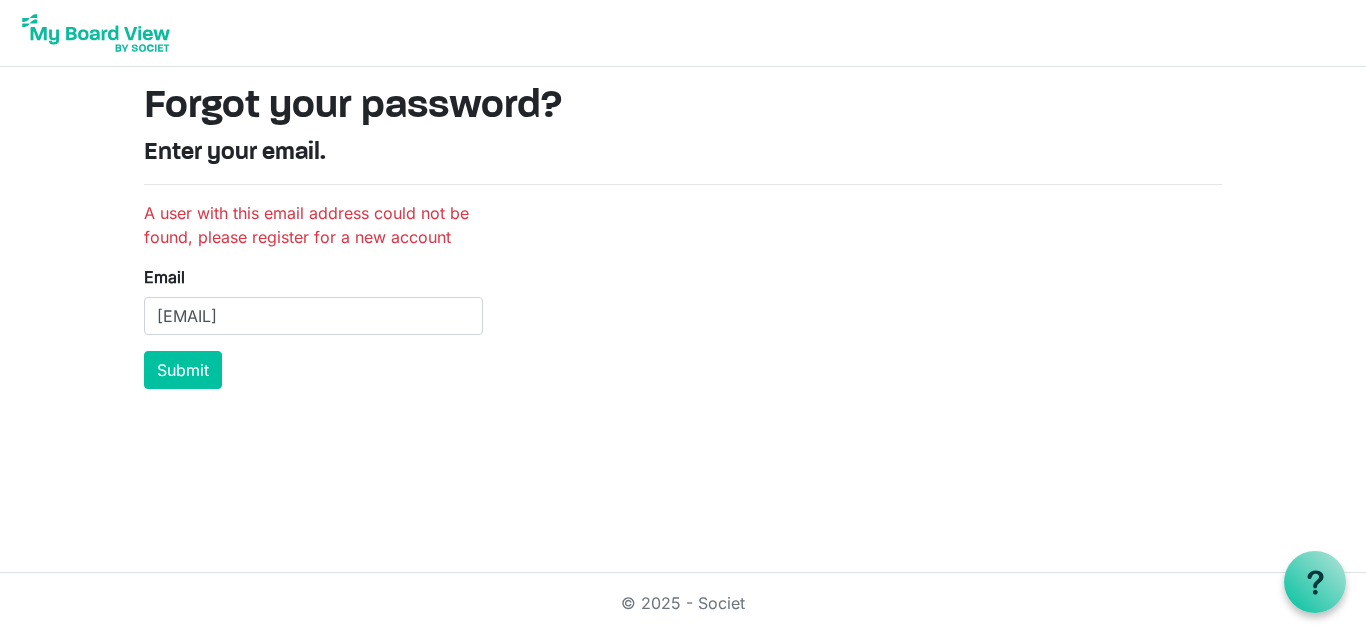 click on "Forgot your password?
Enter your email.
A user with this email address could not be found, please register for a new account
Email
gnelson@valleyrescue.com
Submit
© 2025 - Societ
OK" at bounding box center [683, 316] 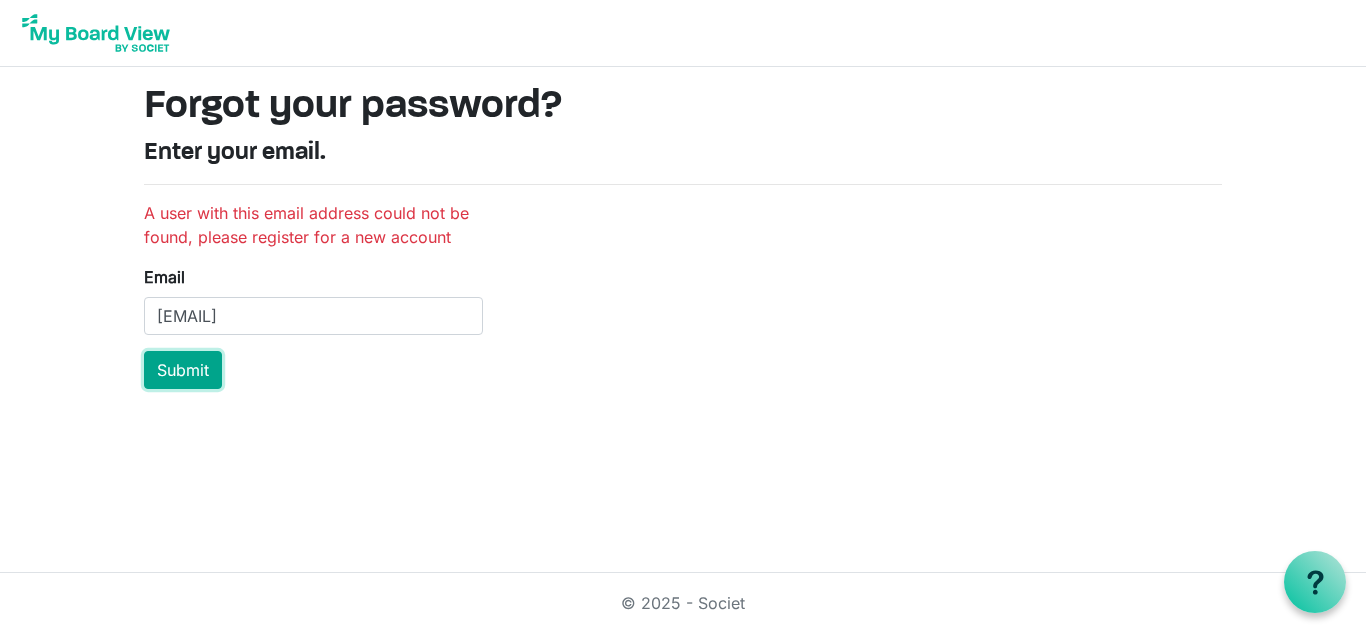 click on "Submit" at bounding box center (183, 370) 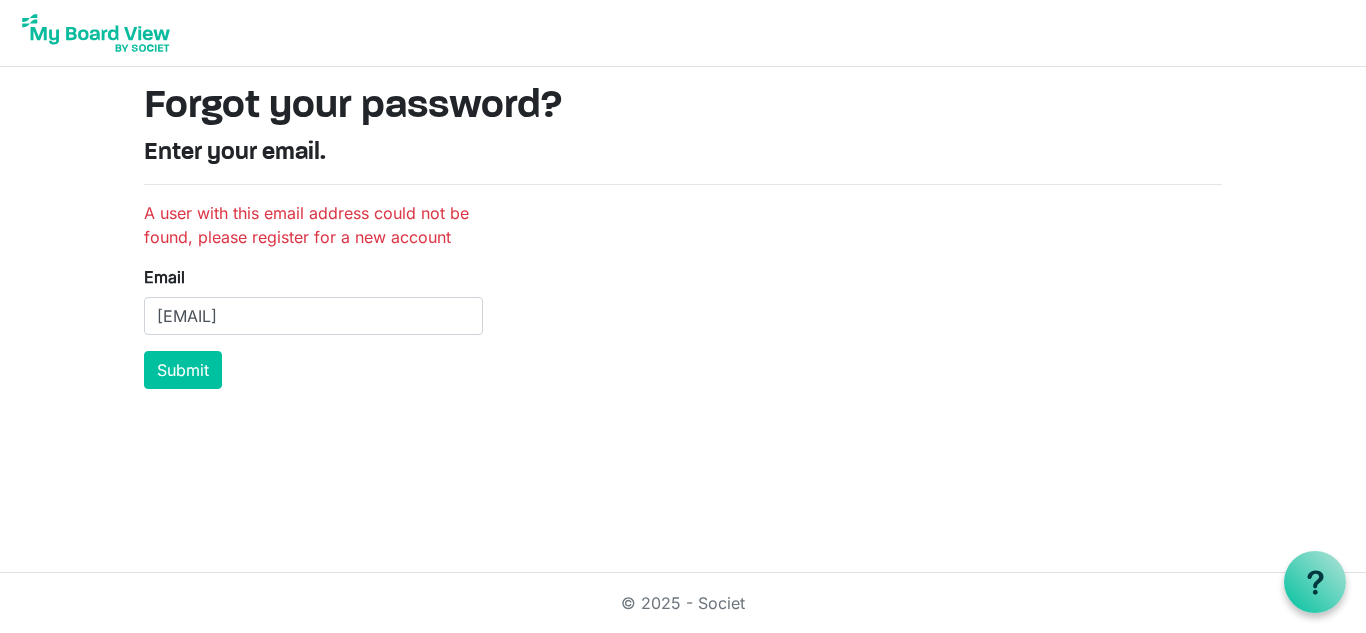 scroll, scrollTop: 0, scrollLeft: 0, axis: both 